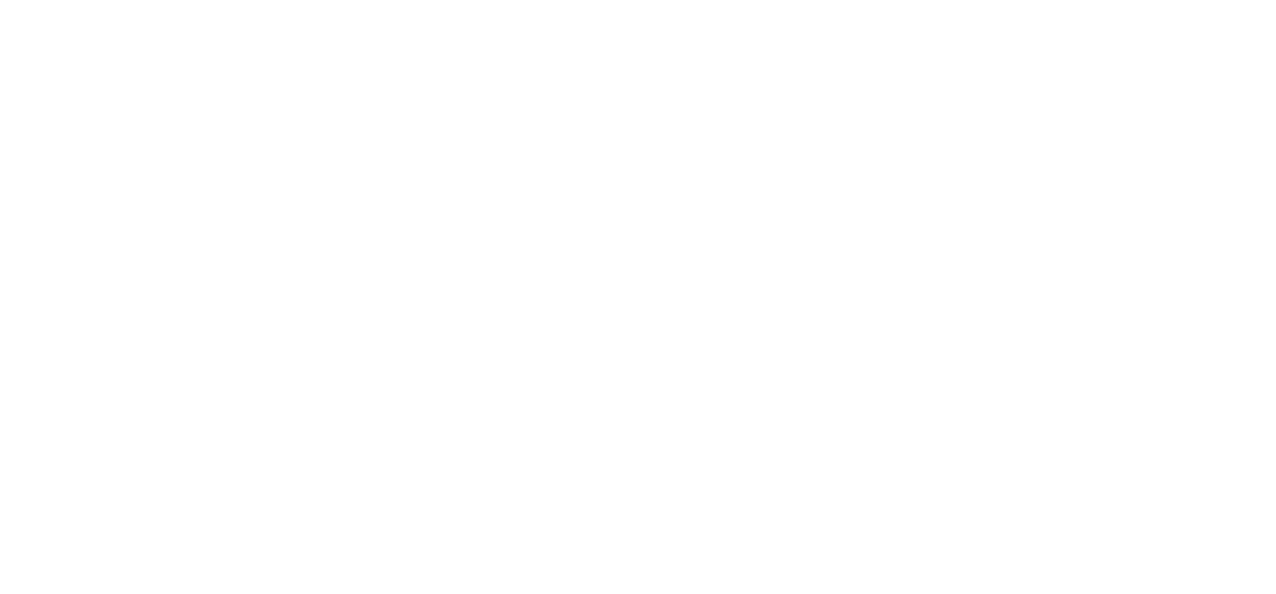 scroll, scrollTop: 0, scrollLeft: 0, axis: both 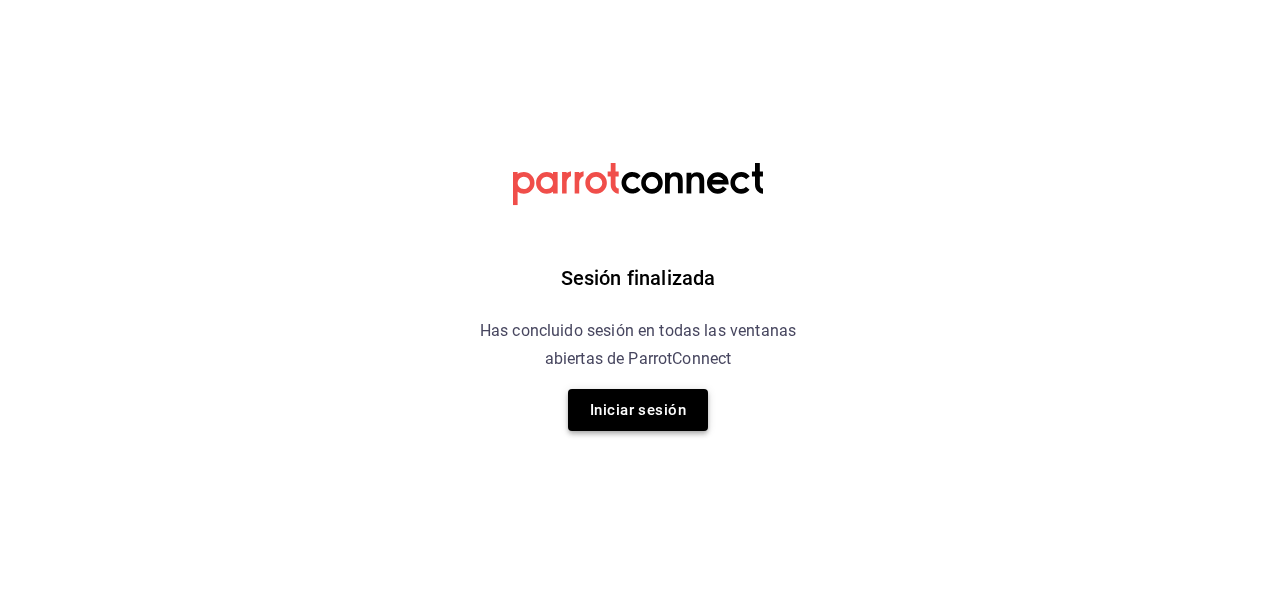 click on "Iniciar sesión" at bounding box center [638, 410] 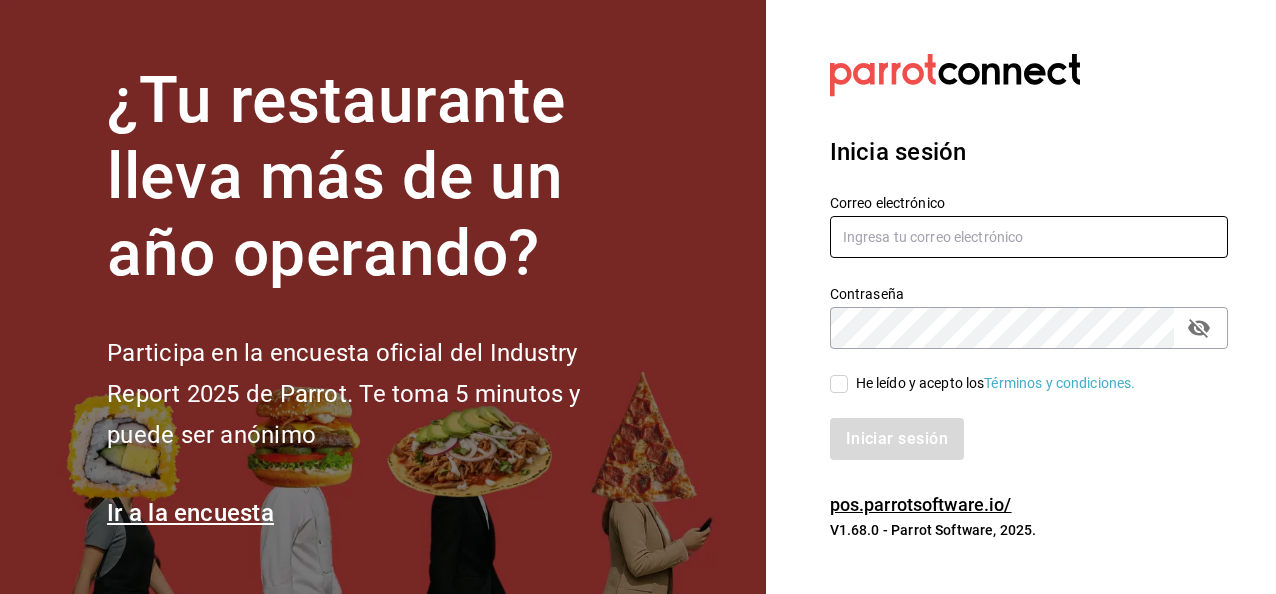 type on "[EMAIL]" 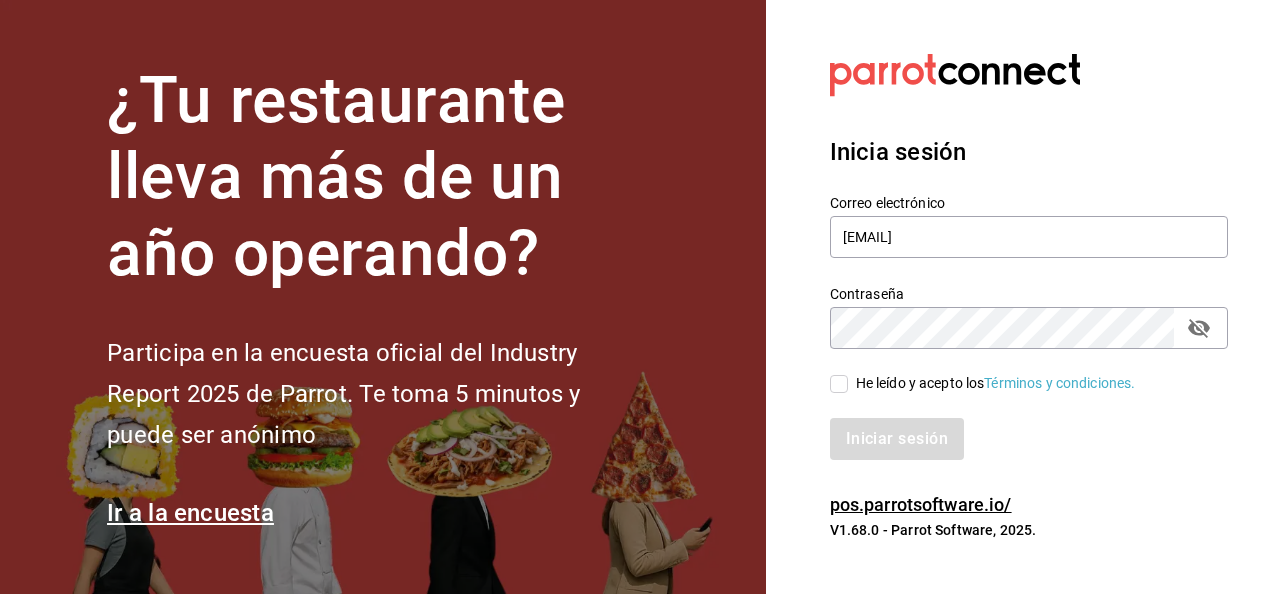 click on "He leído y acepto los  Términos y condiciones." at bounding box center [839, 384] 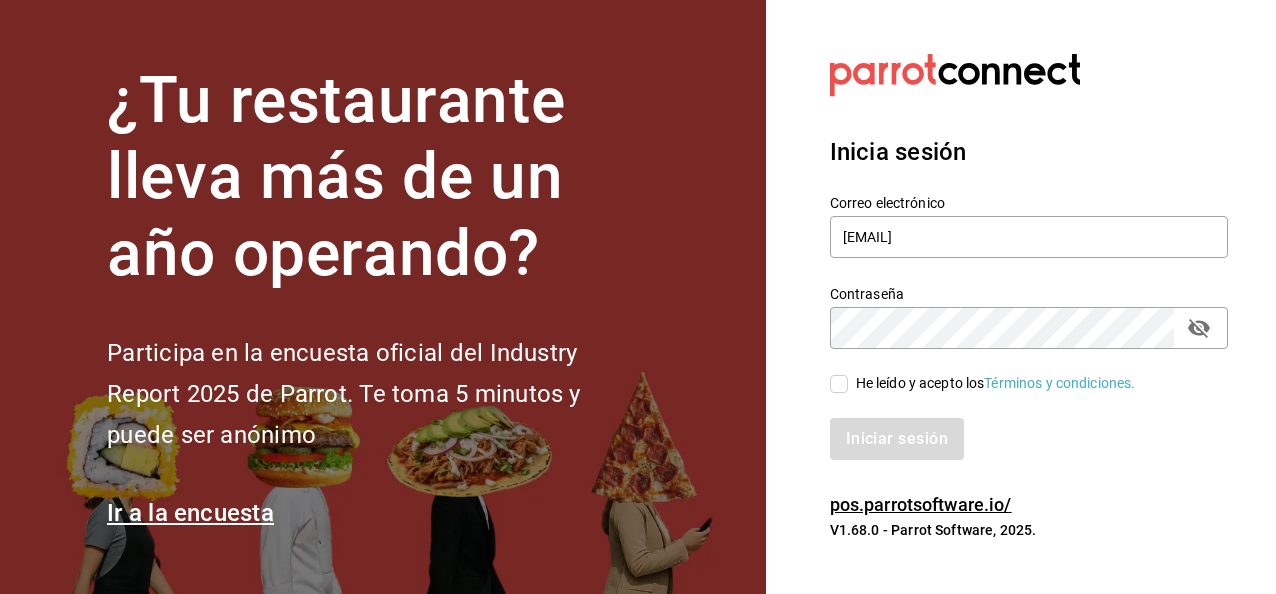 checkbox on "true" 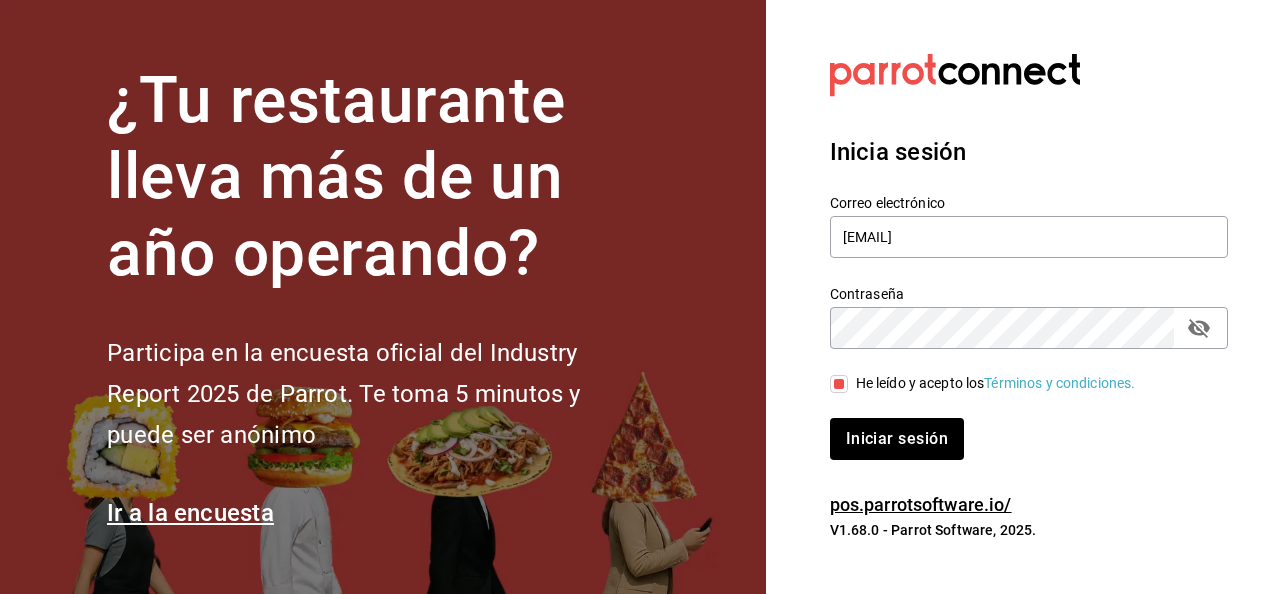 click on "Iniciar sesión" at bounding box center [897, 439] 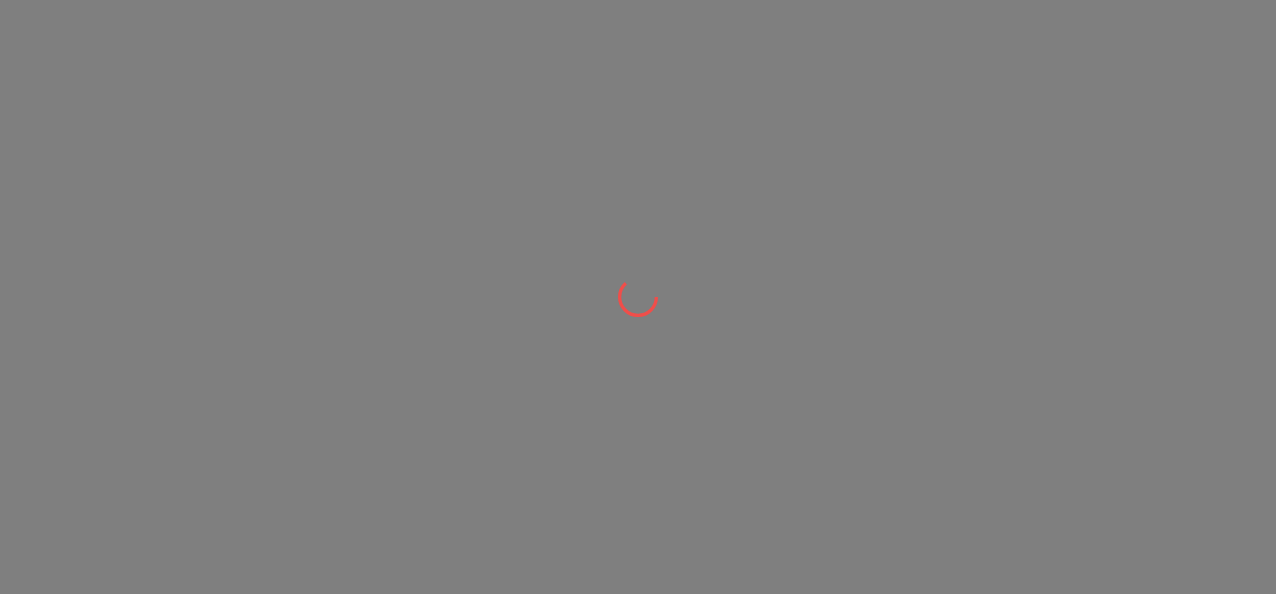 scroll, scrollTop: 0, scrollLeft: 0, axis: both 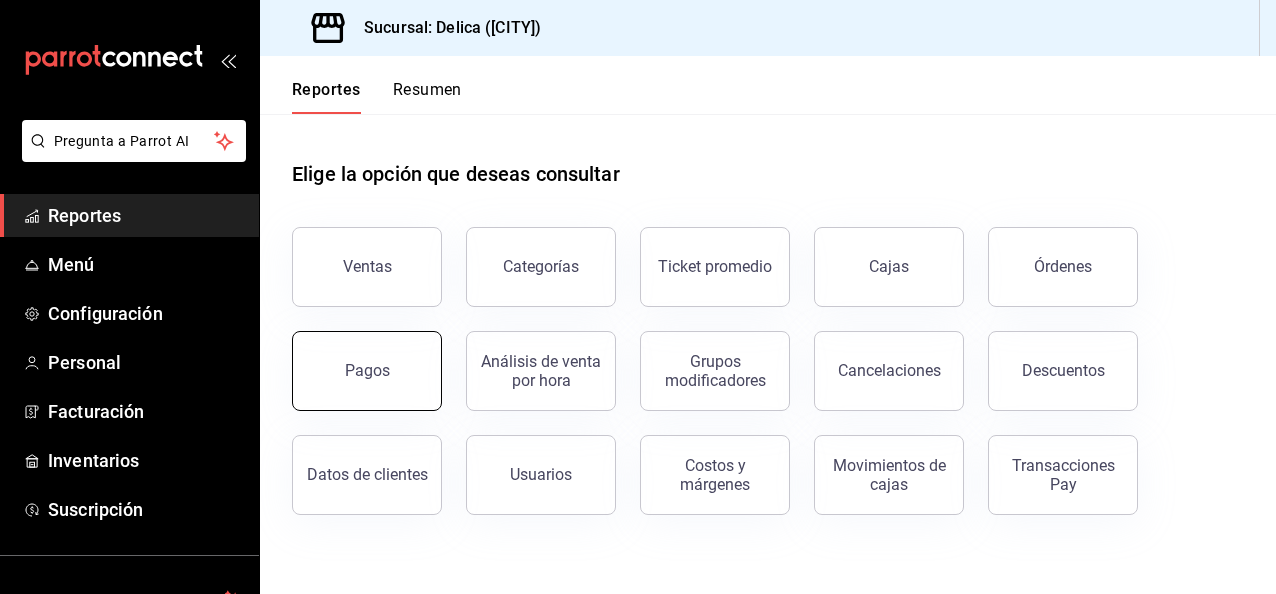click on "Pagos" at bounding box center (367, 371) 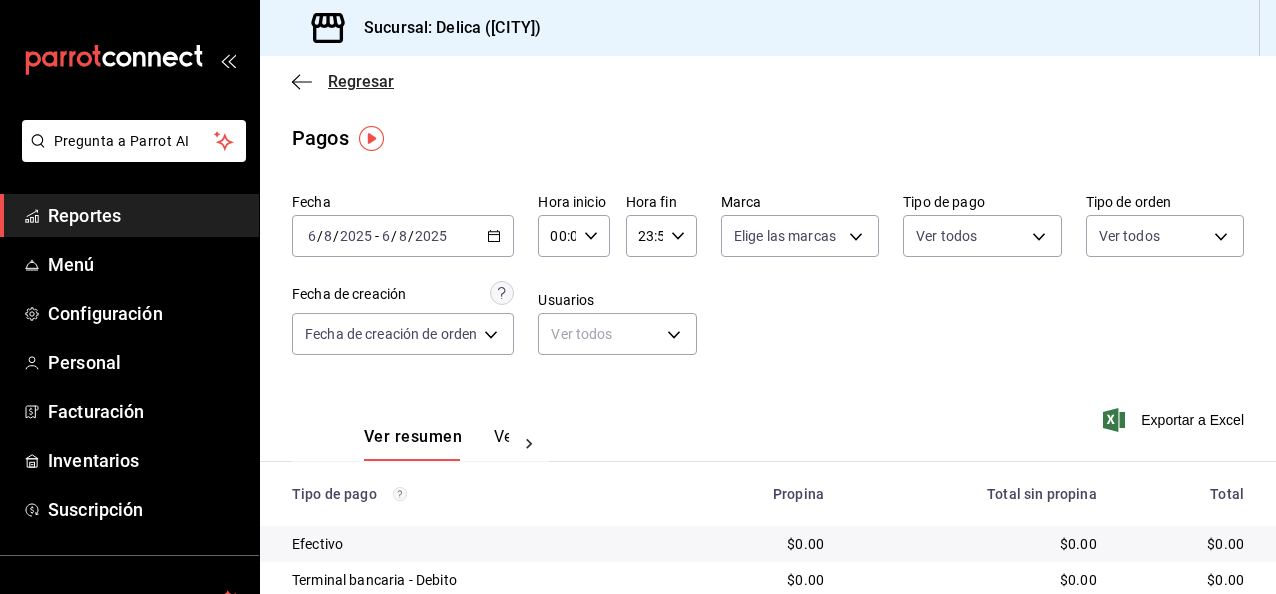 click on "Regresar" at bounding box center [361, 81] 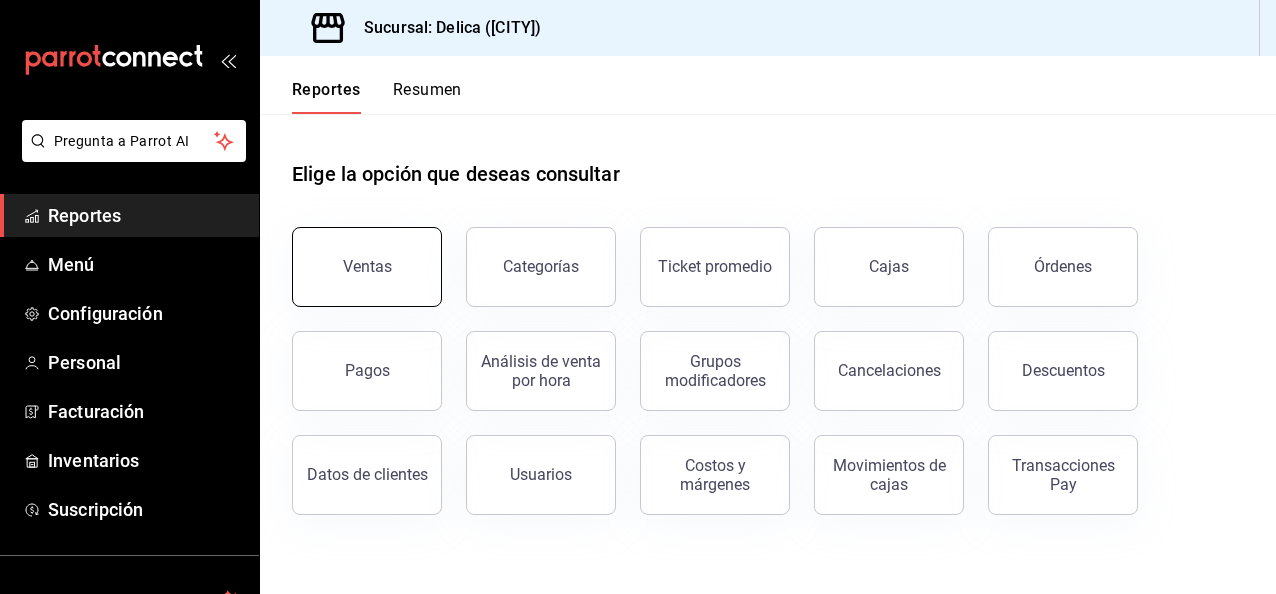 click on "Ventas" at bounding box center [367, 267] 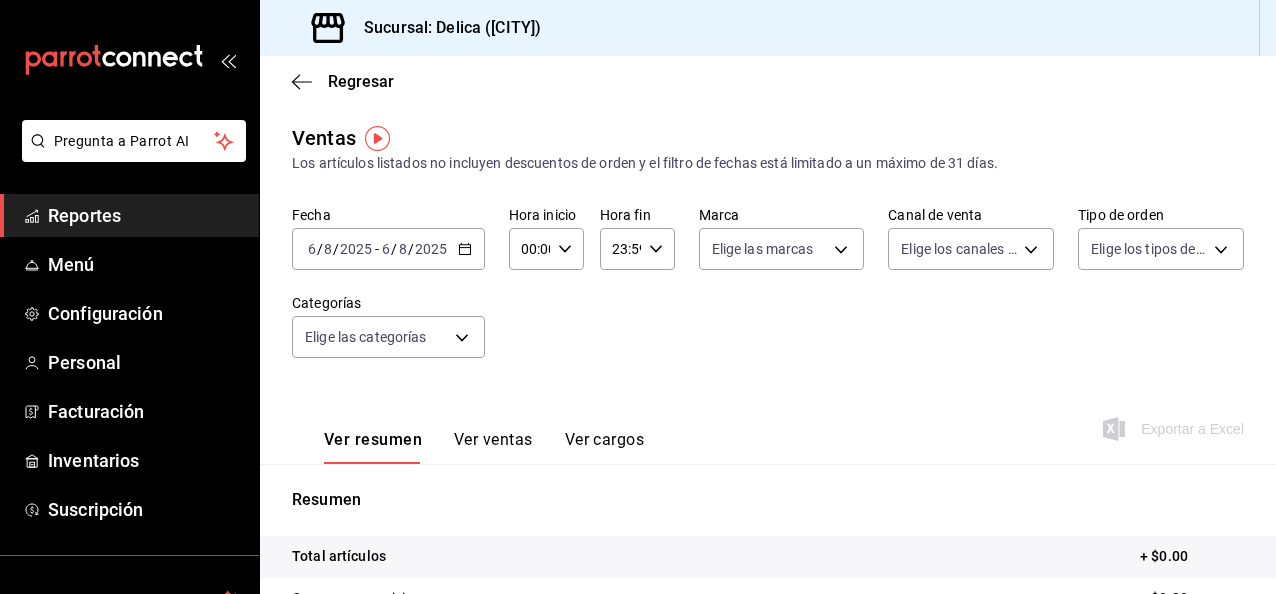 click on "2025-08-06 6 / 8 / 2025 - 2025-08-06 6 / 8 / 2025" at bounding box center [388, 249] 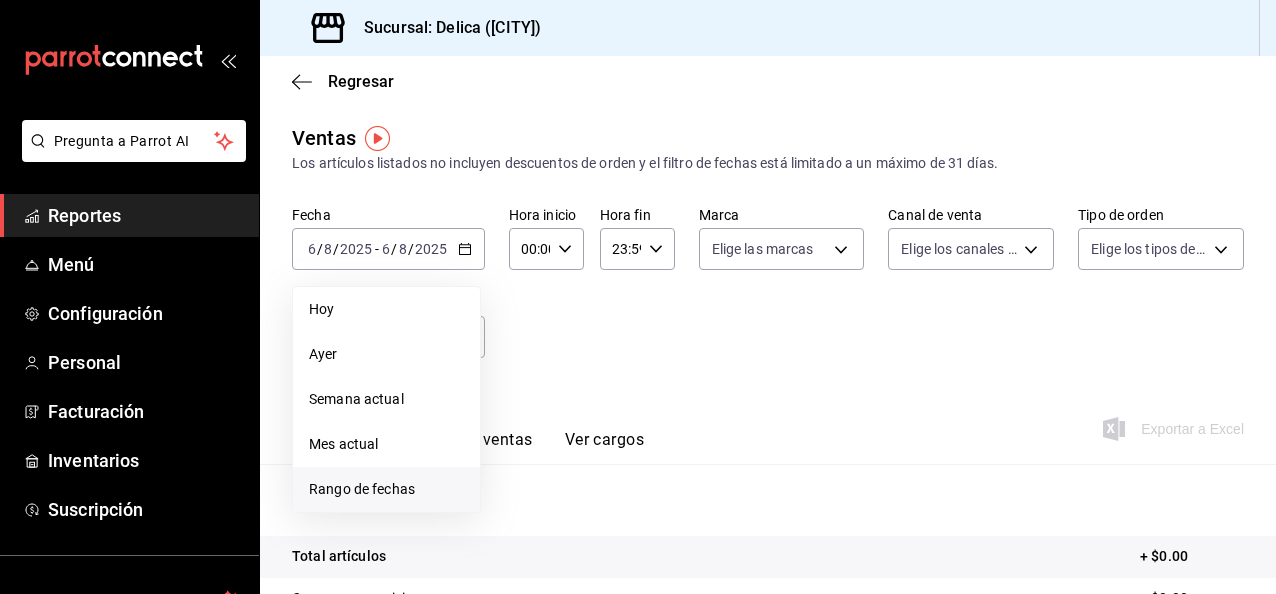 click on "Rango de fechas" at bounding box center [386, 489] 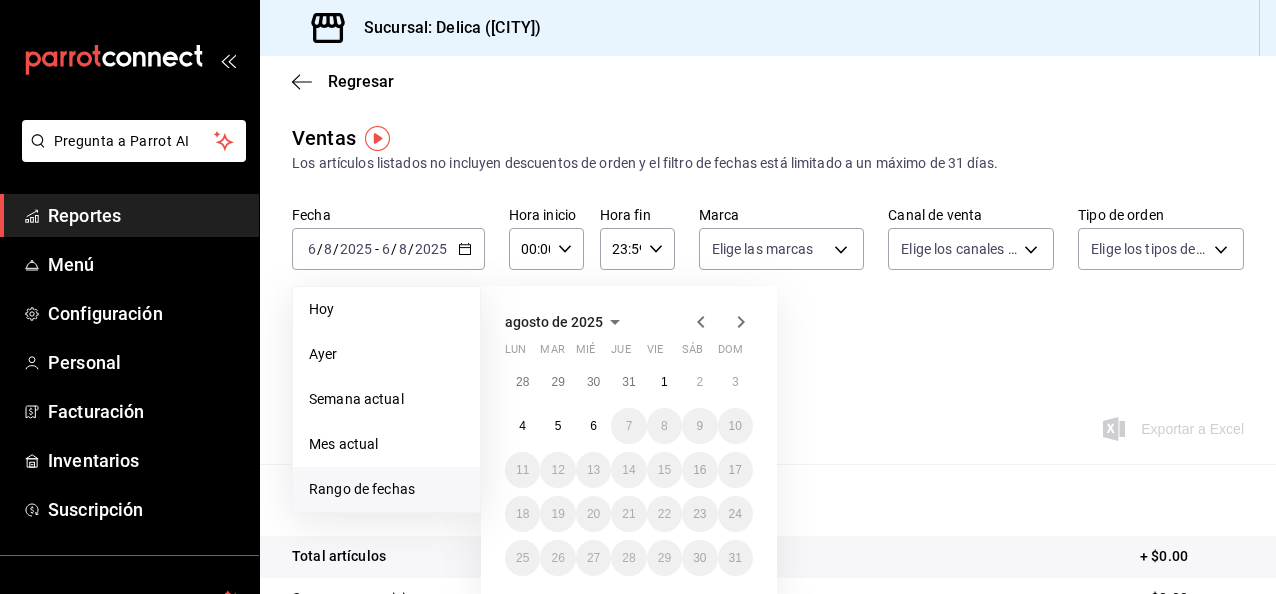 click 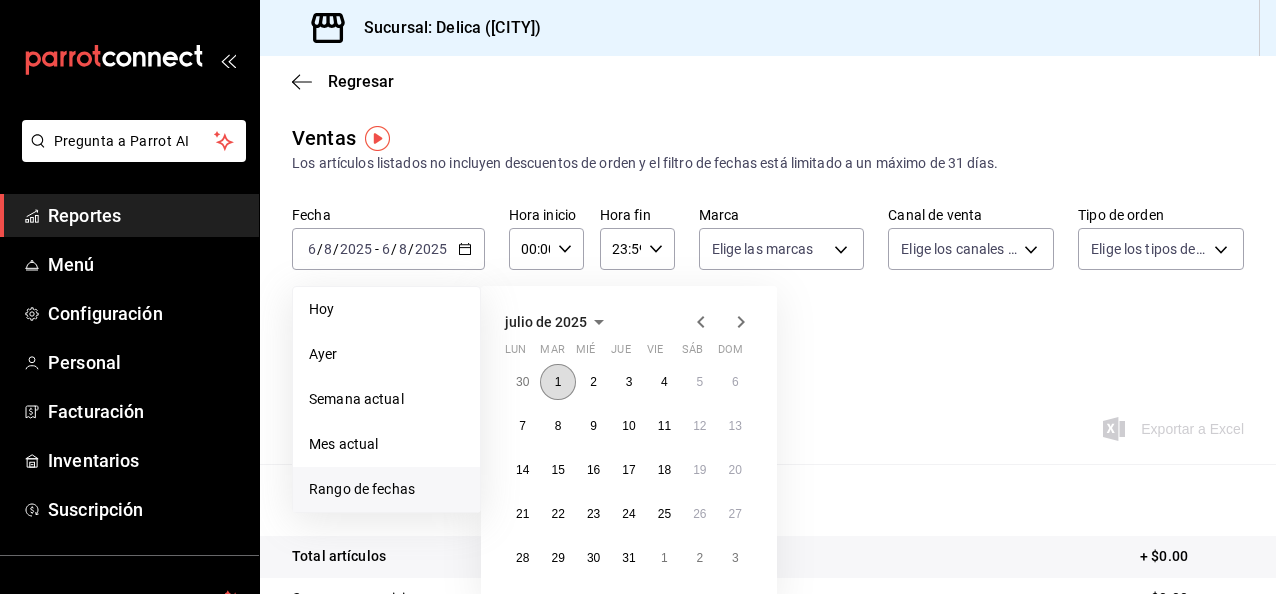 click on "1" at bounding box center [557, 382] 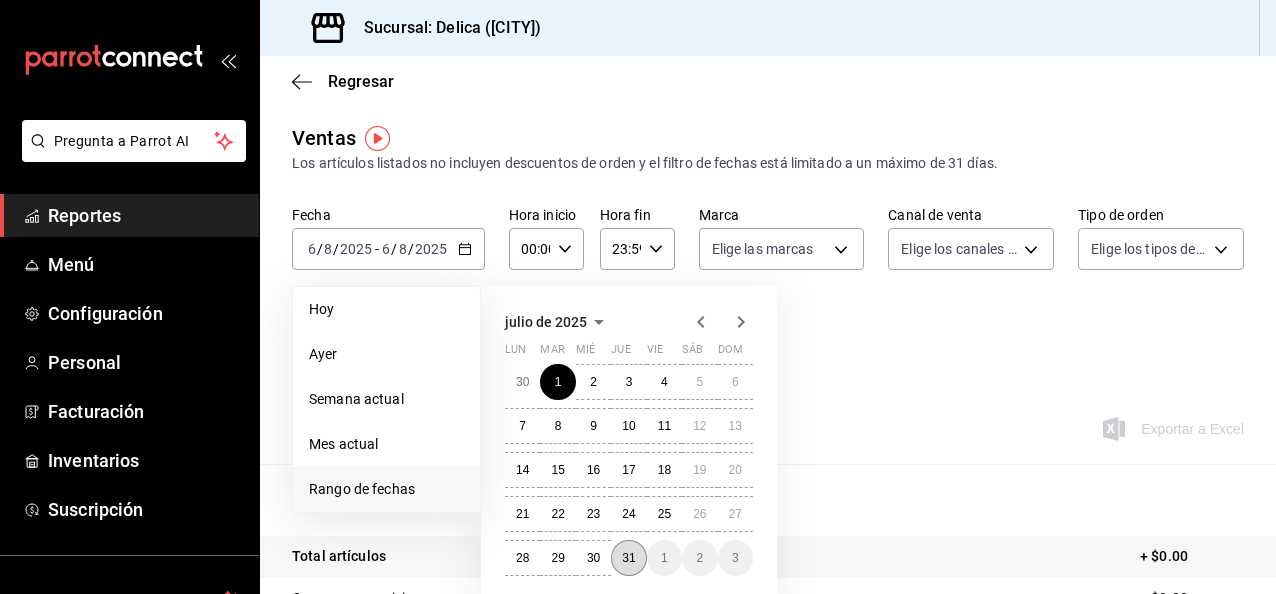 click on "31" at bounding box center [628, 558] 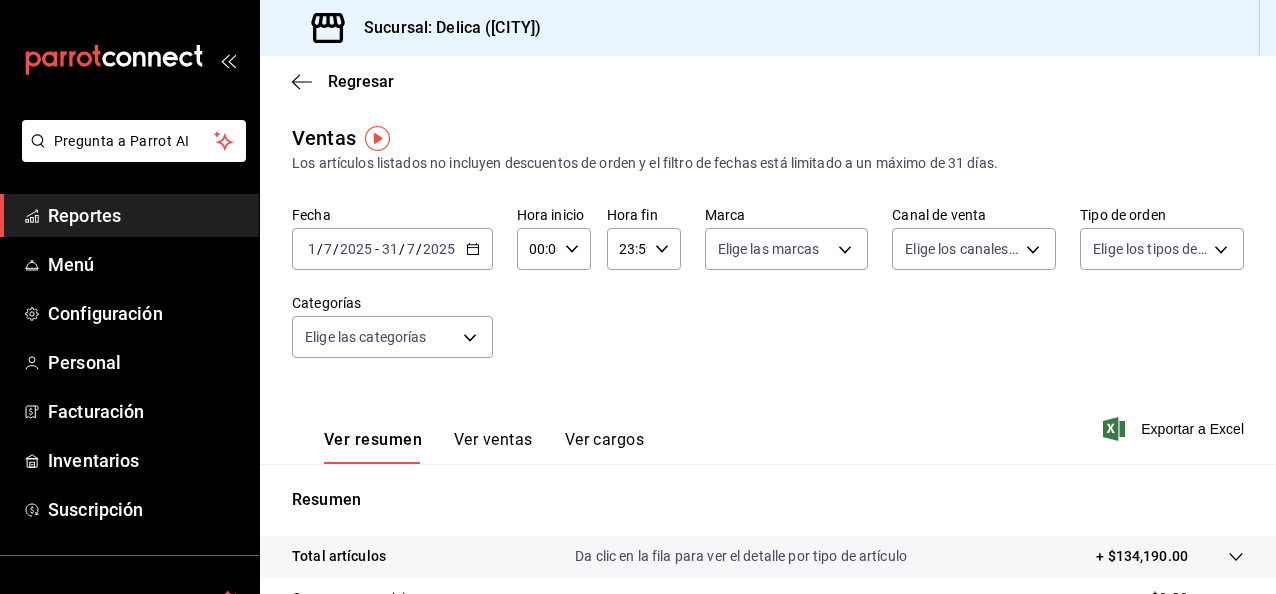 click on "Ver resumen Ver ventas Ver cargos Exportar a Excel" at bounding box center [768, 423] 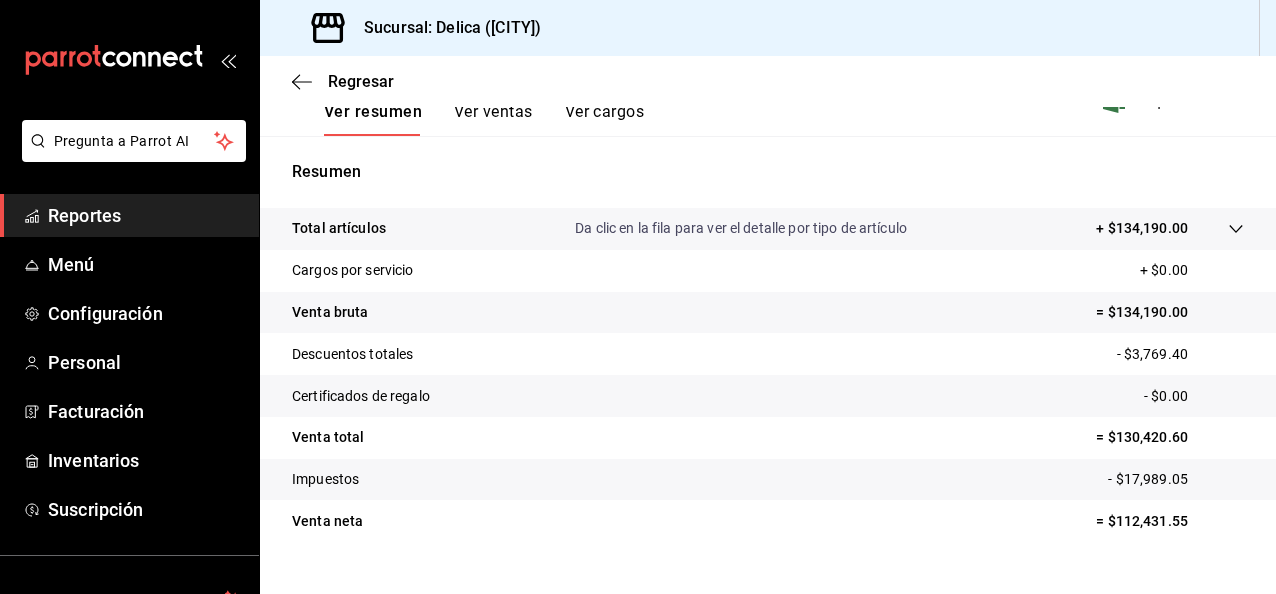 scroll, scrollTop: 324, scrollLeft: 0, axis: vertical 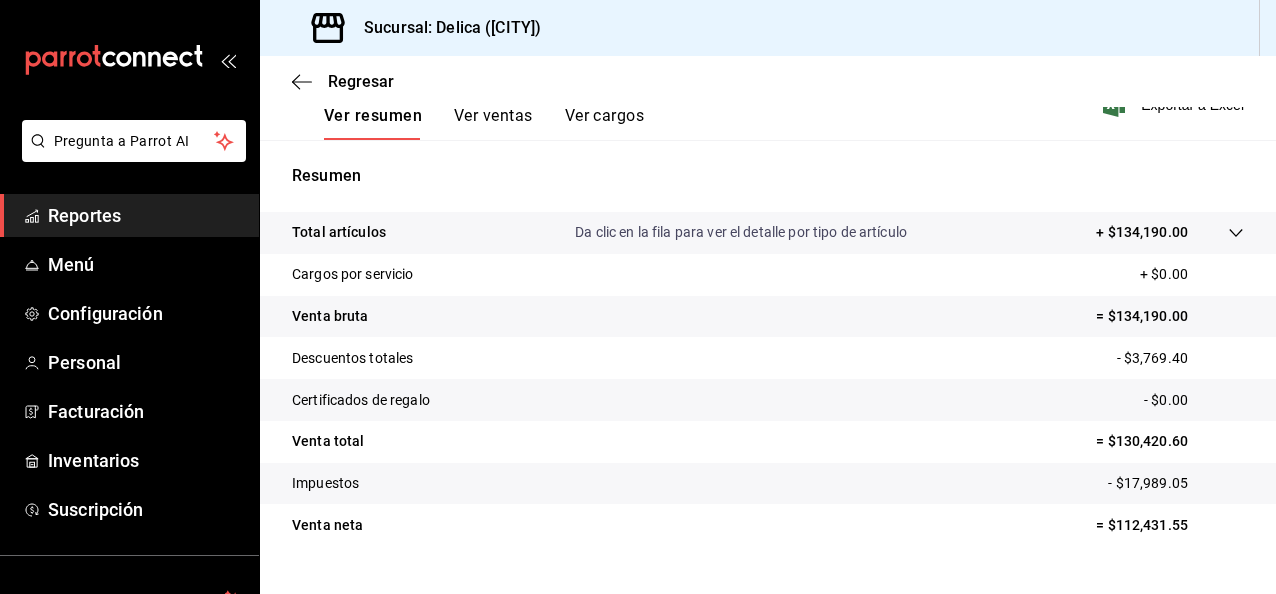 click on "Da clic en la fila para ver el detalle por tipo de artículo" at bounding box center (741, 232) 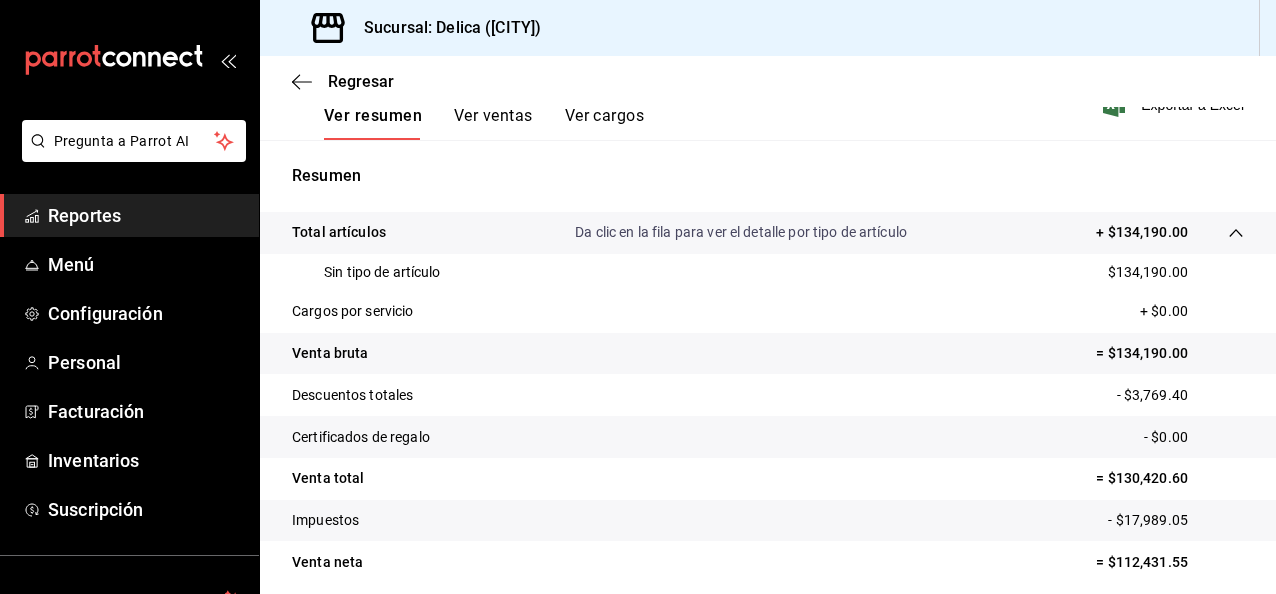 click on "Ver cargos" at bounding box center [605, 123] 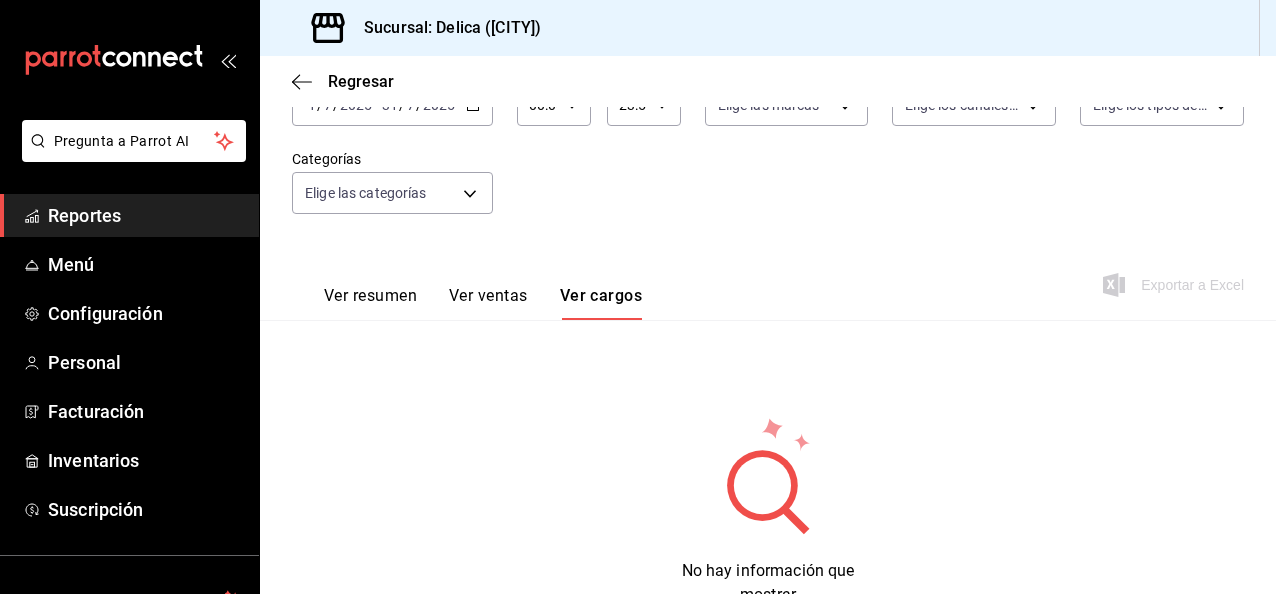 scroll, scrollTop: 220, scrollLeft: 0, axis: vertical 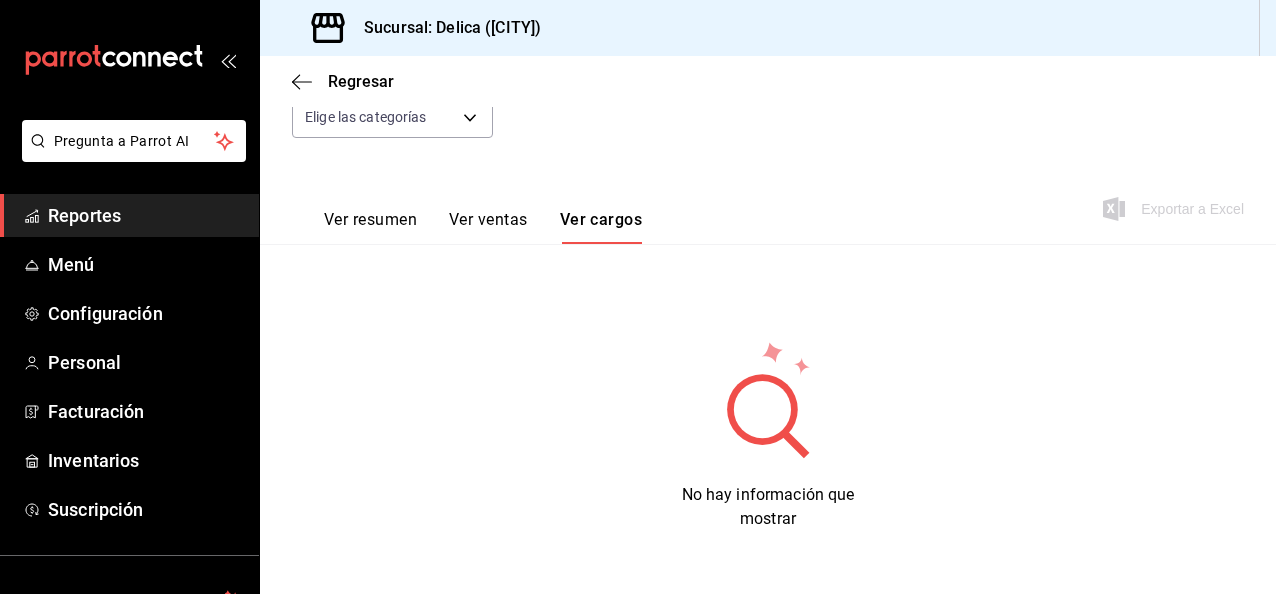 click on "Ver resumen Ver ventas Ver cargos" at bounding box center (467, 215) 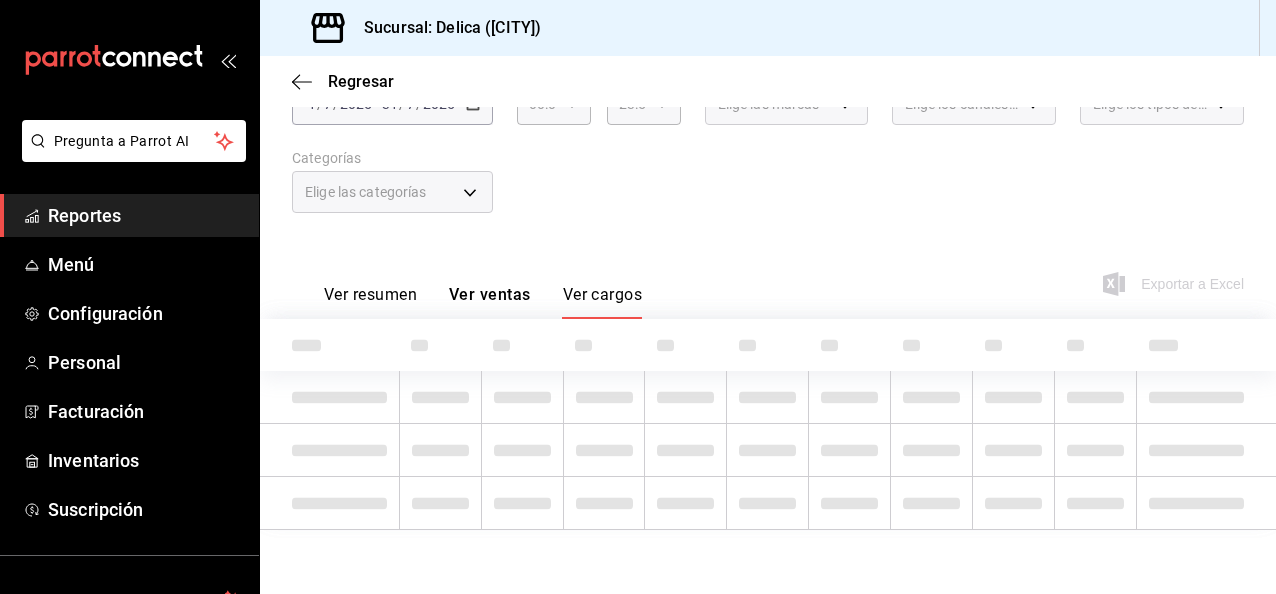 scroll, scrollTop: 144, scrollLeft: 0, axis: vertical 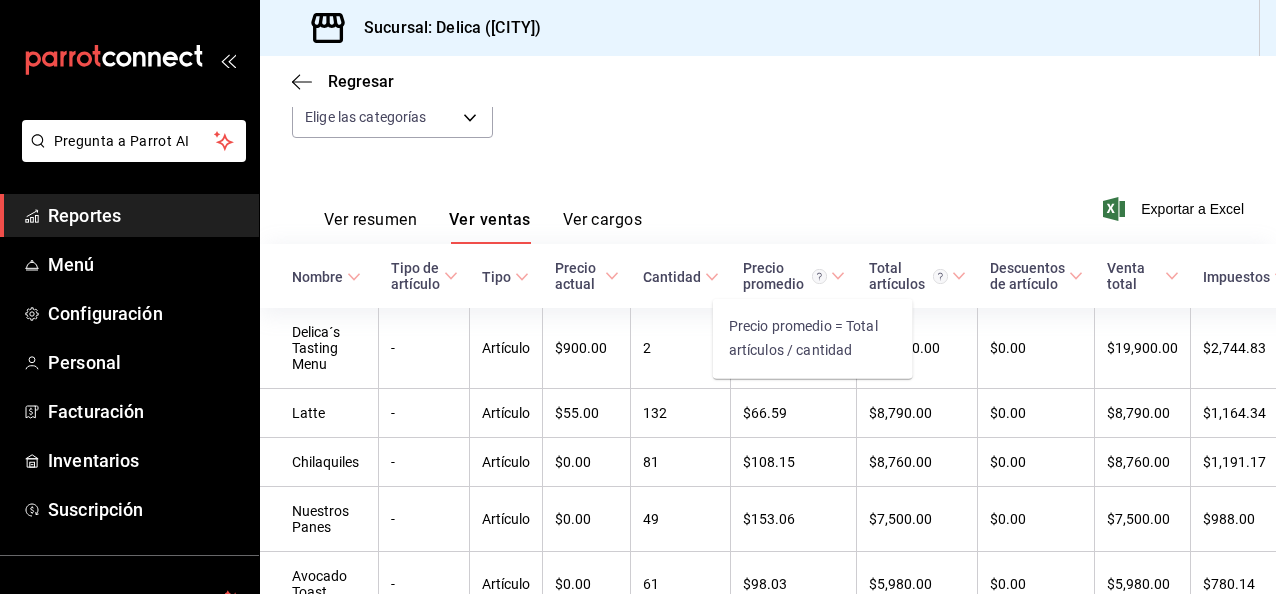 type 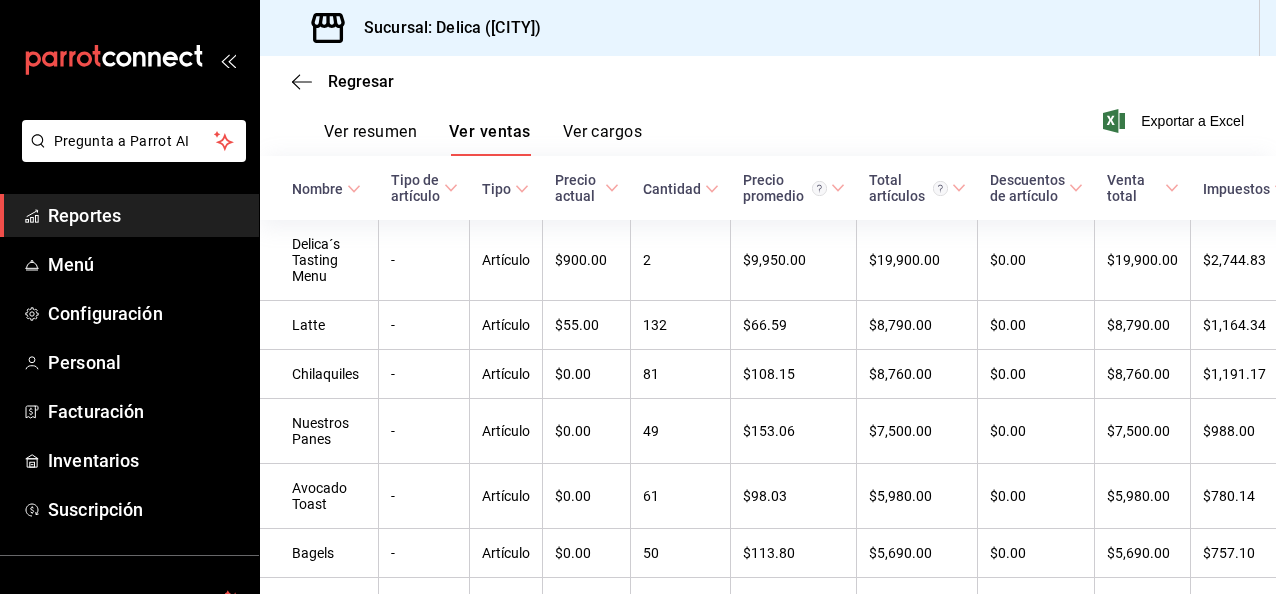 scroll, scrollTop: 300, scrollLeft: 0, axis: vertical 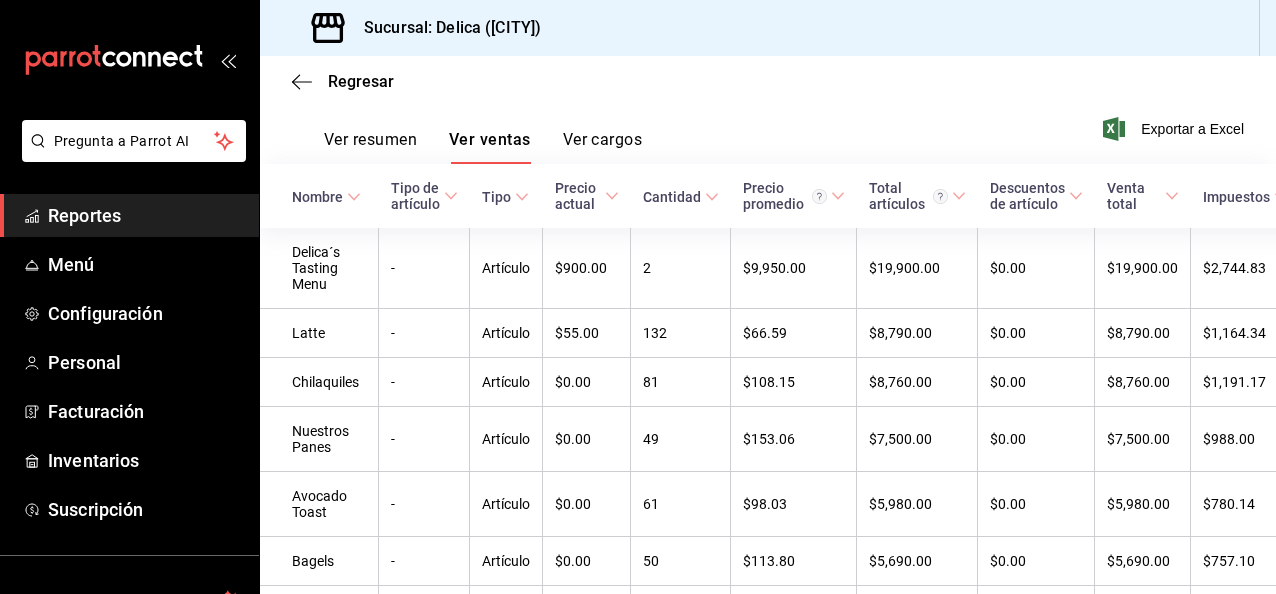click on "Cantidad" at bounding box center [672, 197] 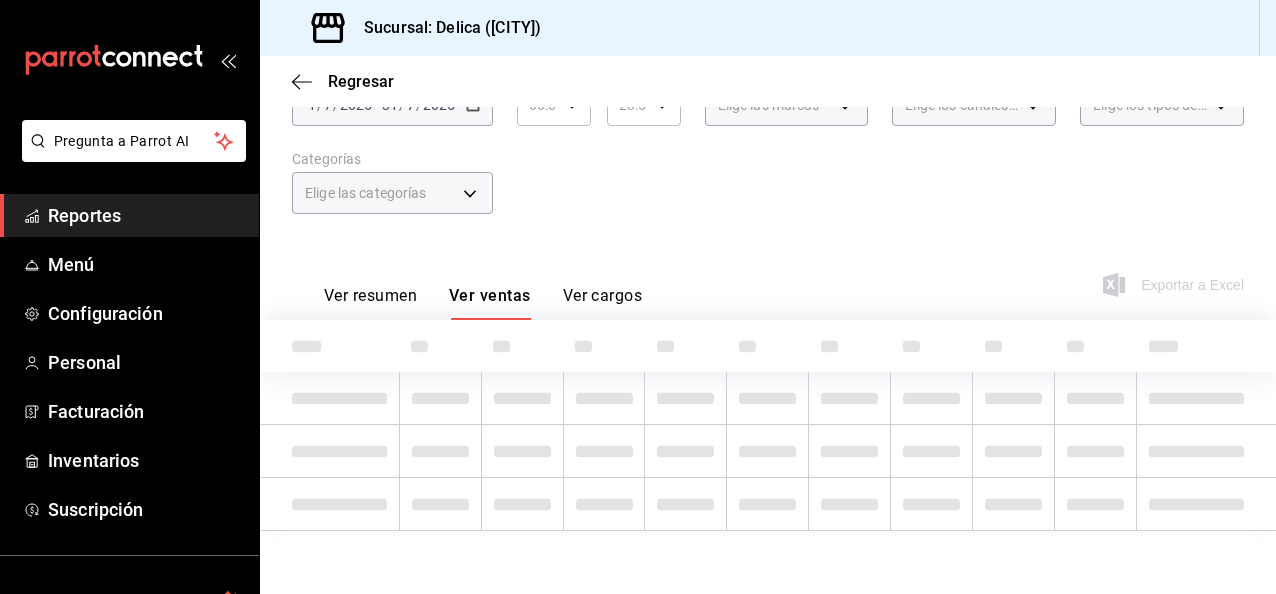 scroll, scrollTop: 300, scrollLeft: 0, axis: vertical 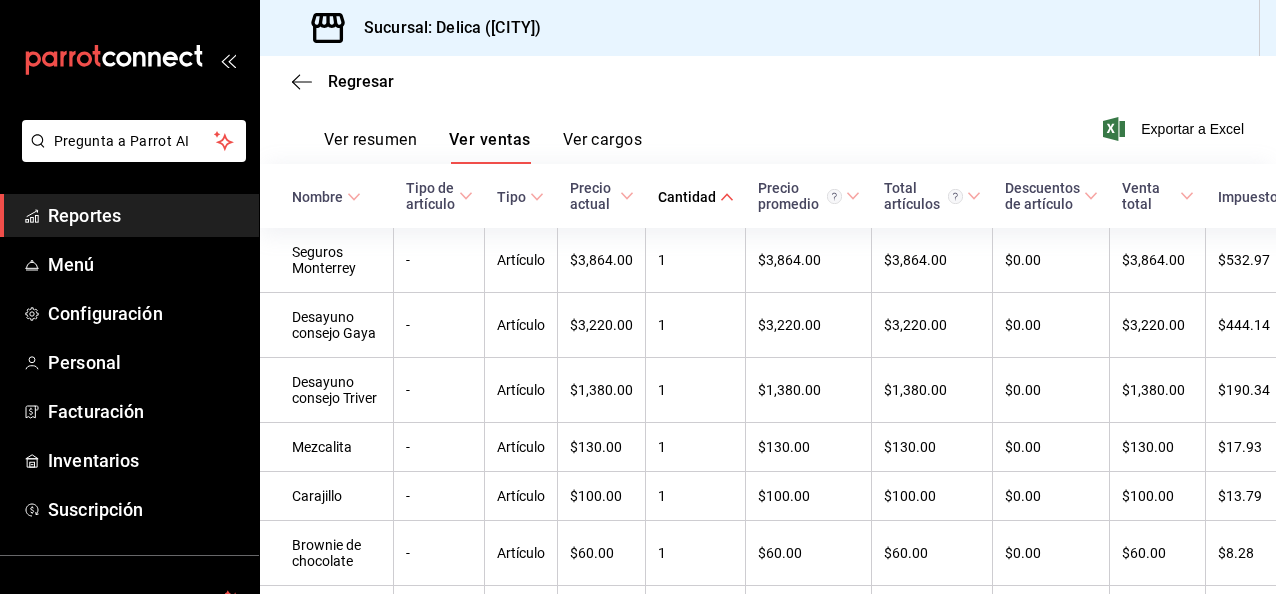 click on "Cantidad" at bounding box center [687, 197] 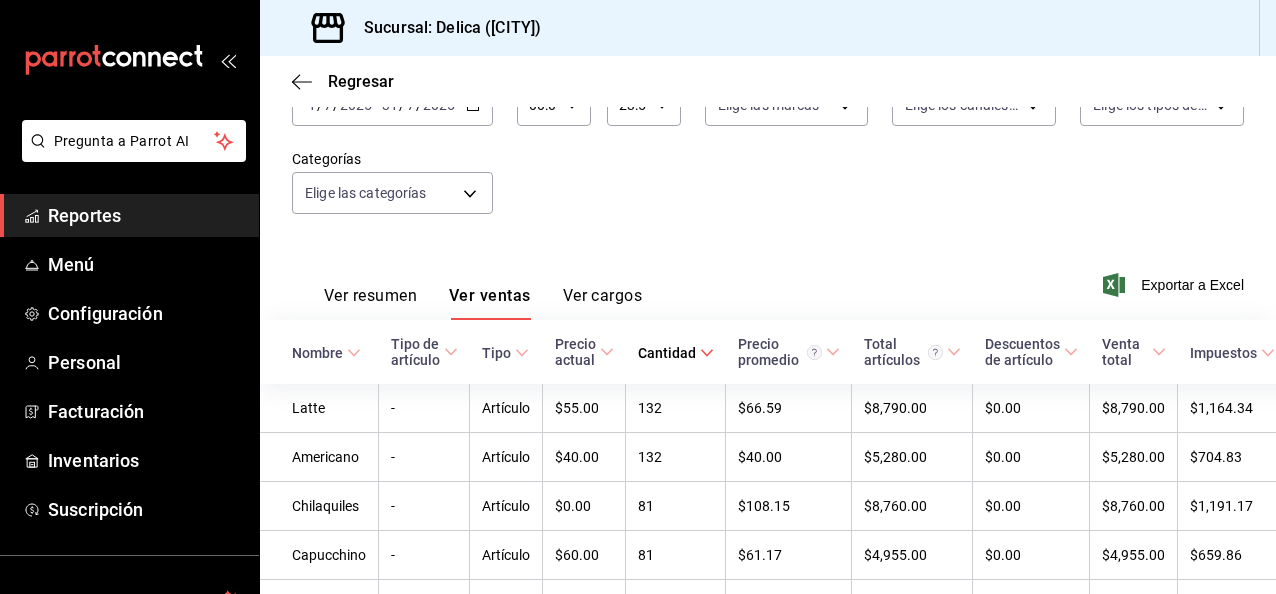 scroll, scrollTop: 300, scrollLeft: 0, axis: vertical 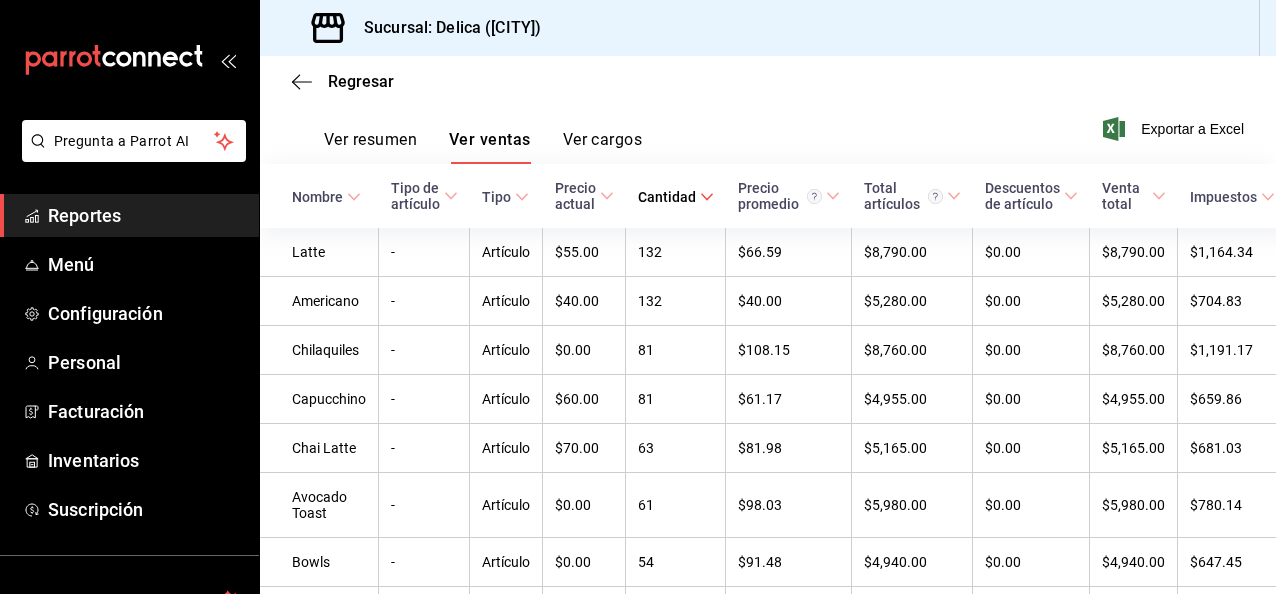 click on "Ver resumen Ver ventas Ver cargos Exportar a Excel" at bounding box center (768, 123) 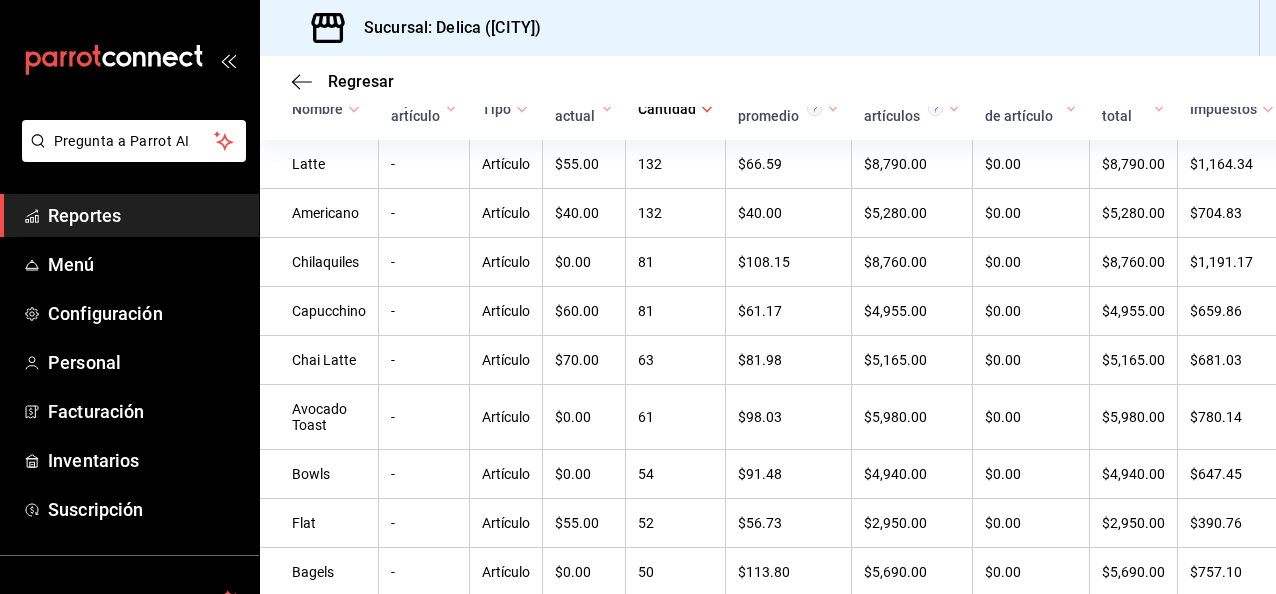 scroll, scrollTop: 400, scrollLeft: 0, axis: vertical 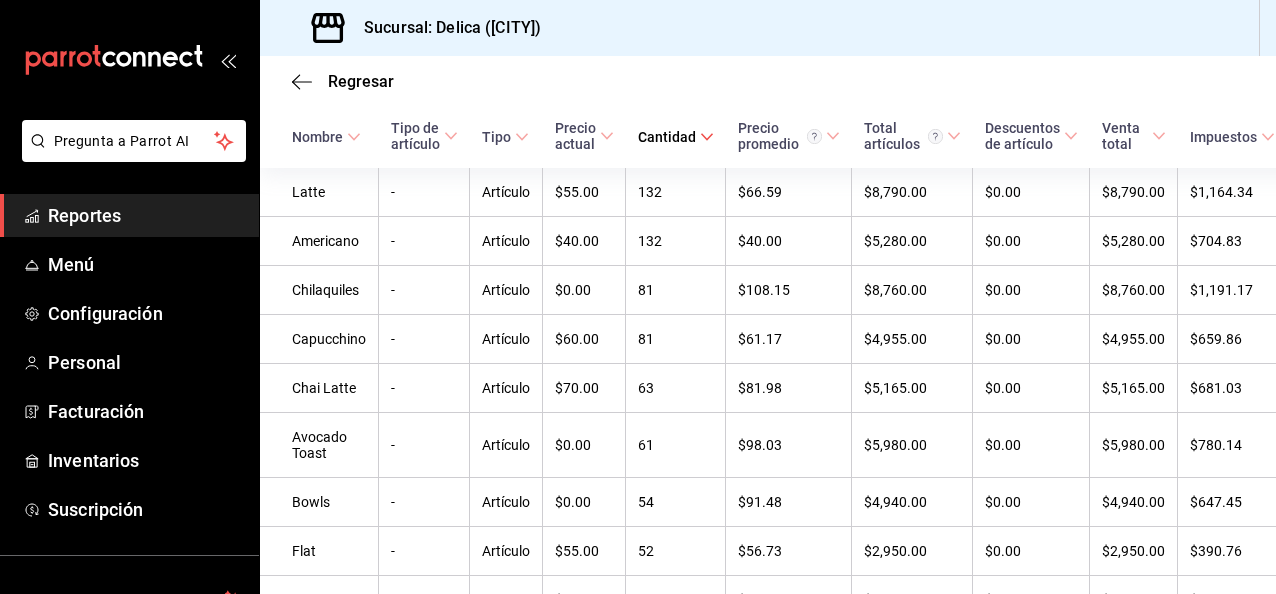 click on "Precio promedio" at bounding box center (780, 136) 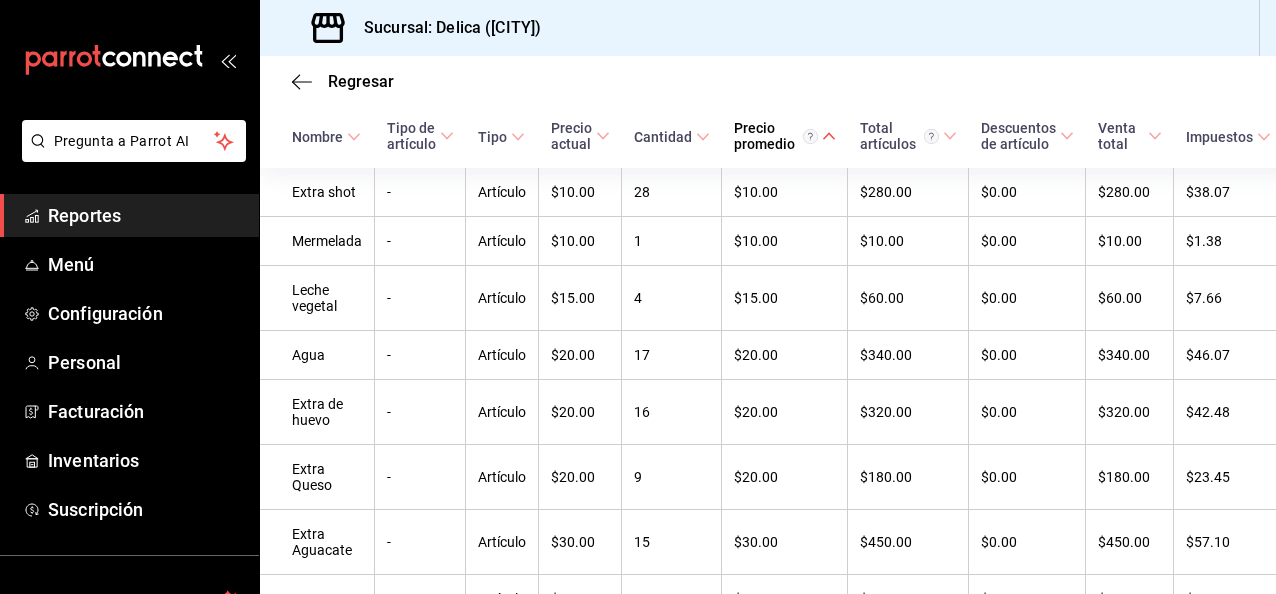 click on "Precio promedio" at bounding box center (776, 136) 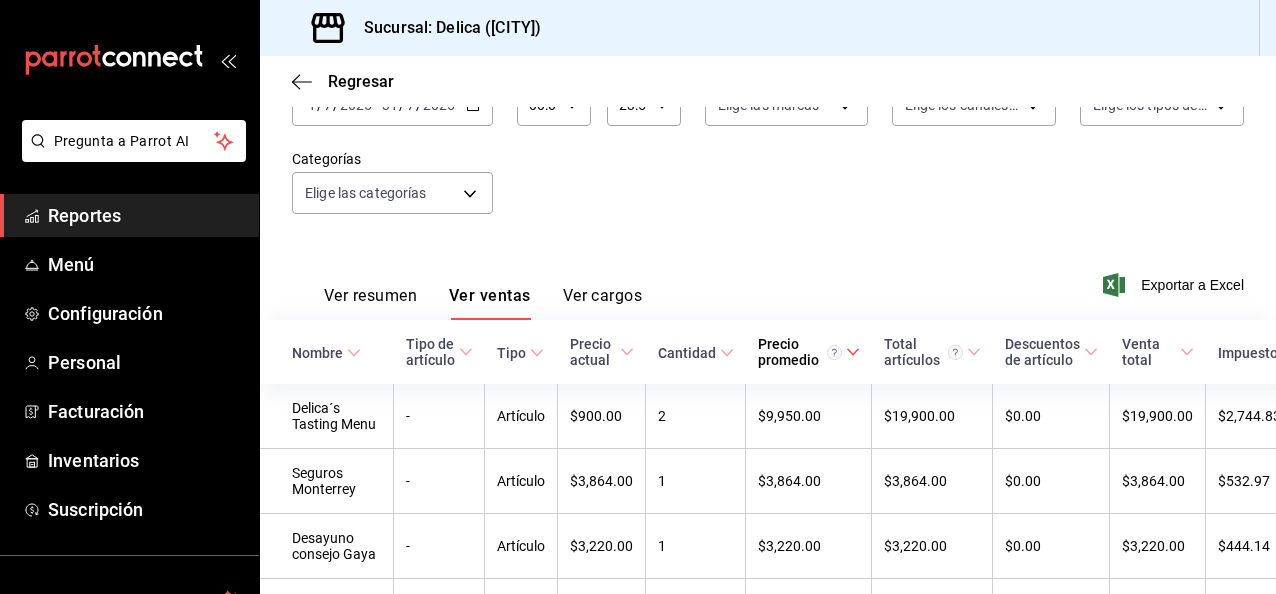 scroll, scrollTop: 360, scrollLeft: 0, axis: vertical 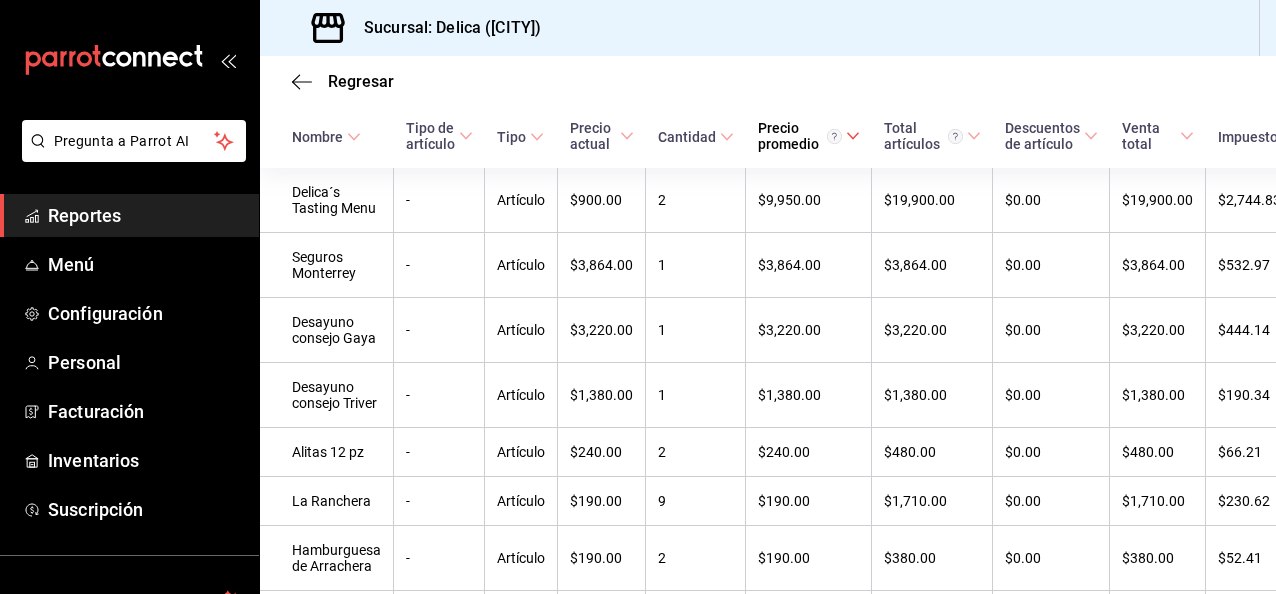 click on "Precio promedio" at bounding box center (800, 136) 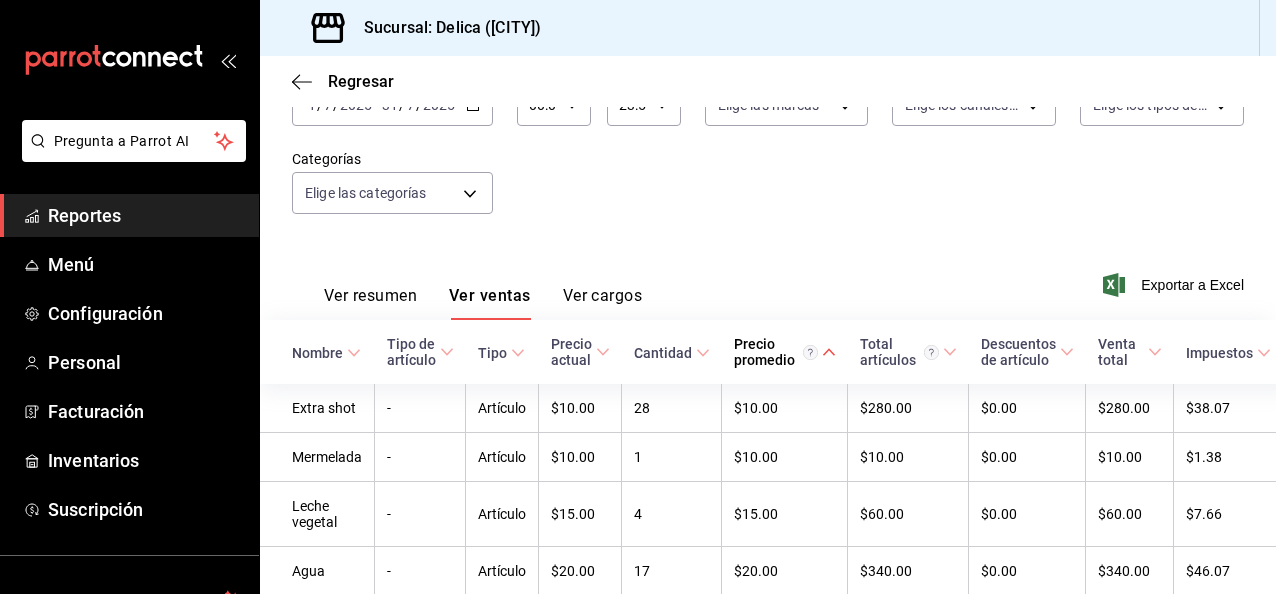 scroll, scrollTop: 360, scrollLeft: 0, axis: vertical 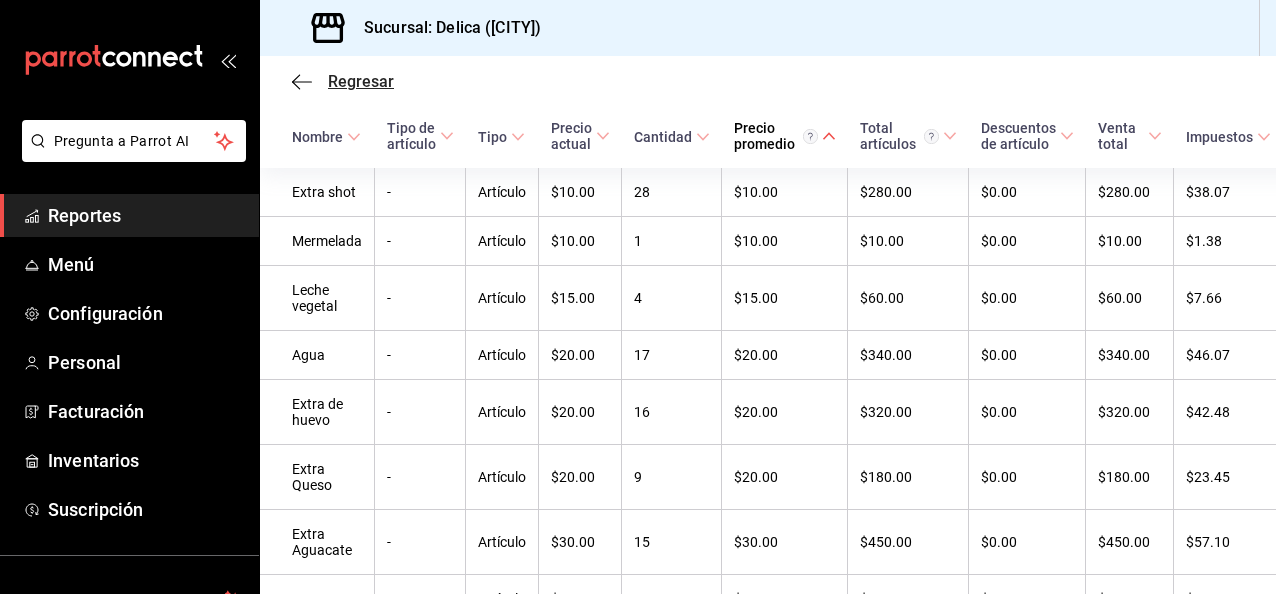 click on "Regresar" at bounding box center [361, 81] 